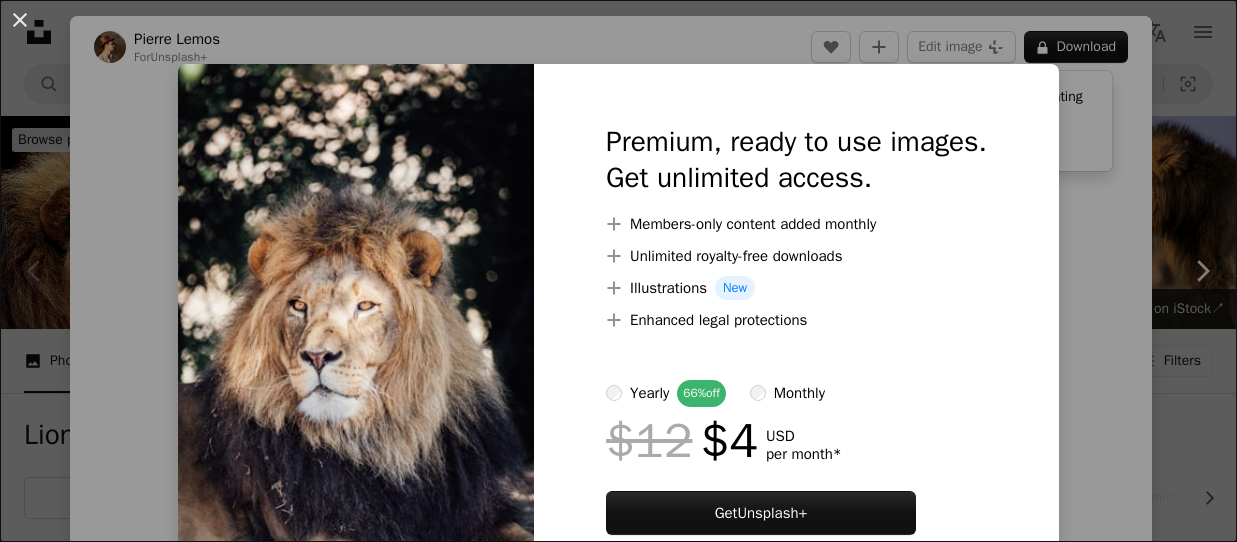 scroll, scrollTop: 333, scrollLeft: 0, axis: vertical 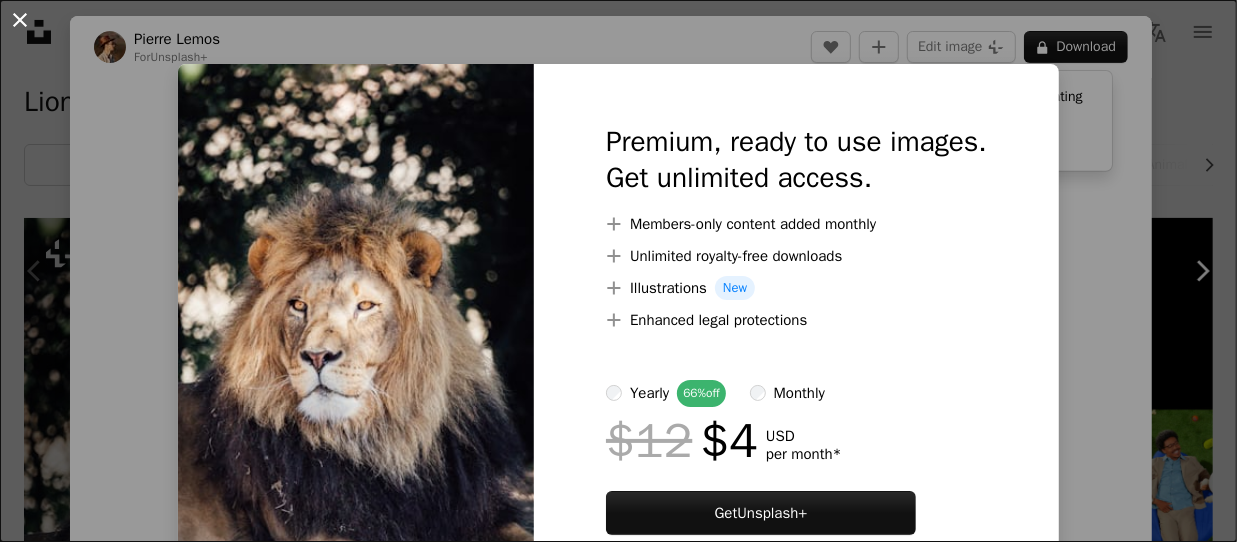 click on "An X shape" at bounding box center (20, 20) 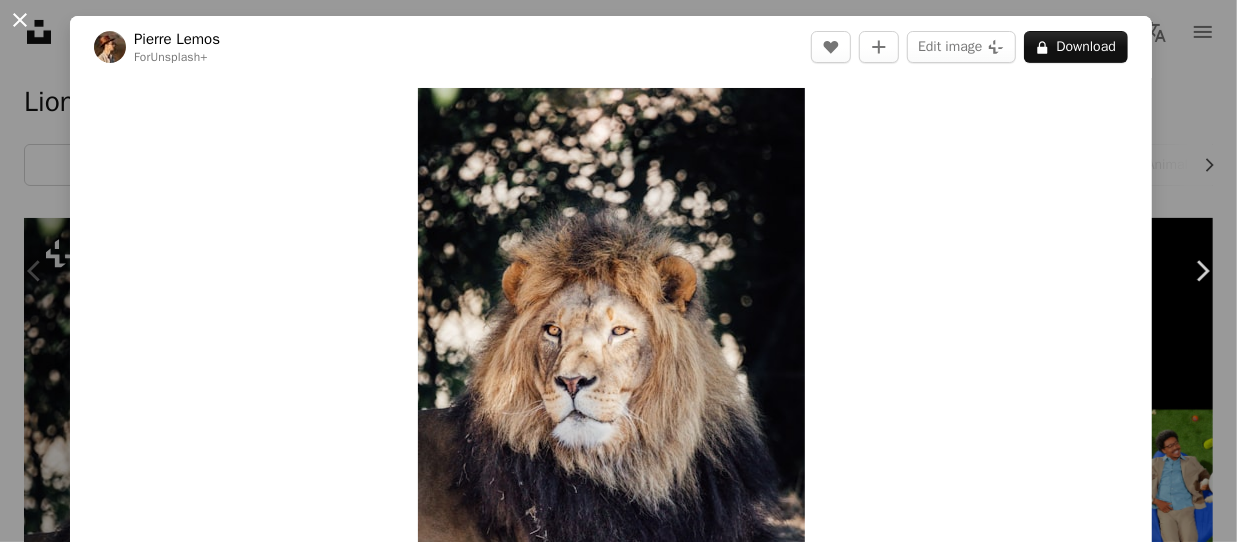 click on "An X shape" at bounding box center (20, 20) 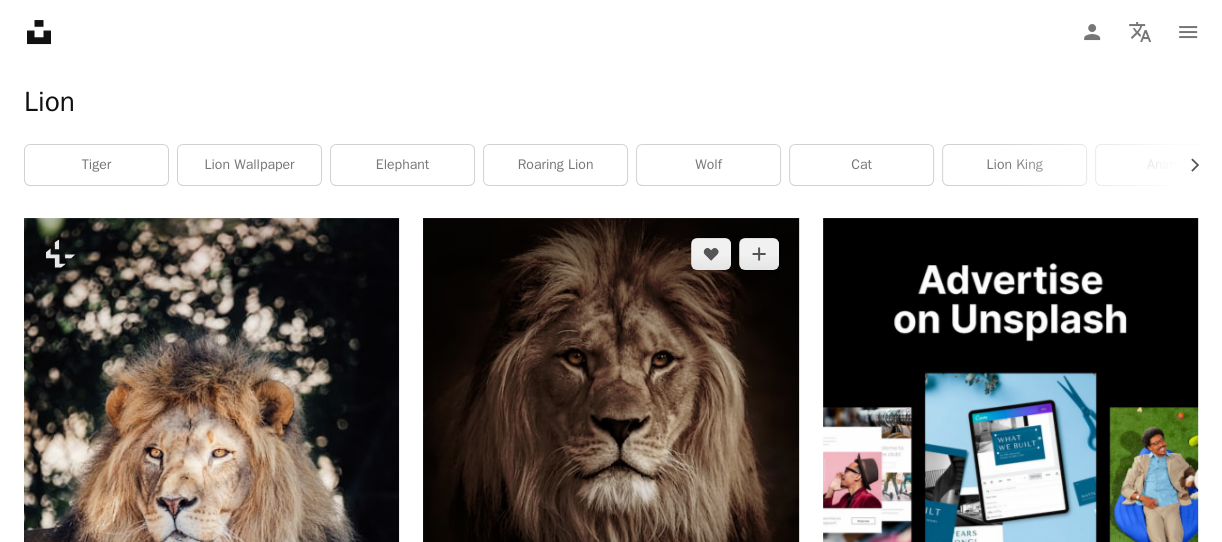 drag, startPoint x: 279, startPoint y: 399, endPoint x: 630, endPoint y: 441, distance: 353.50388 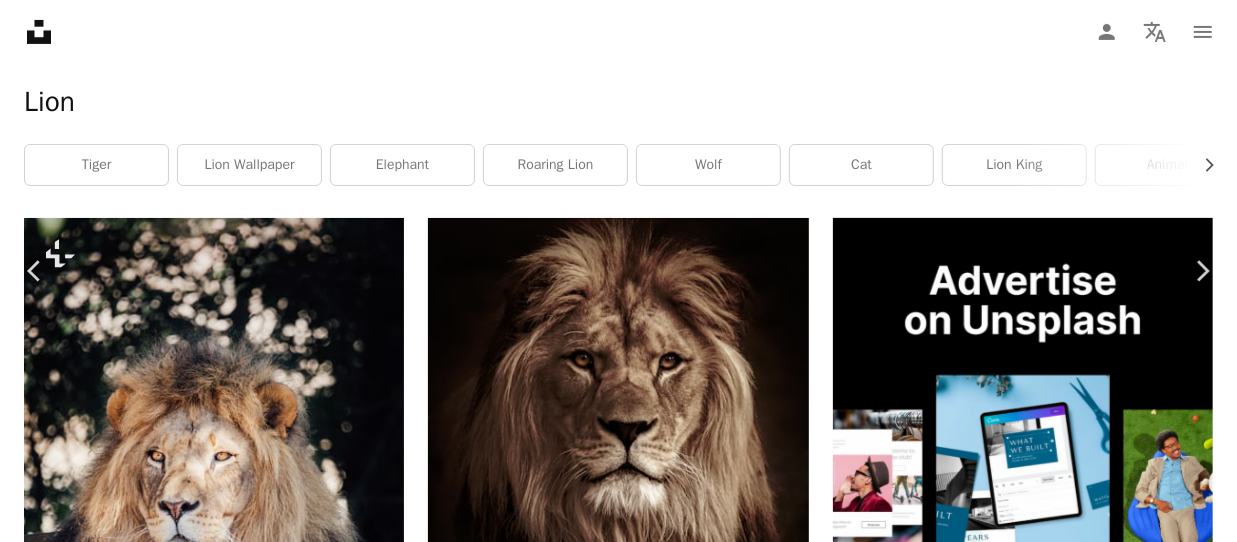 click on "Download free" at bounding box center (1038, 4798) 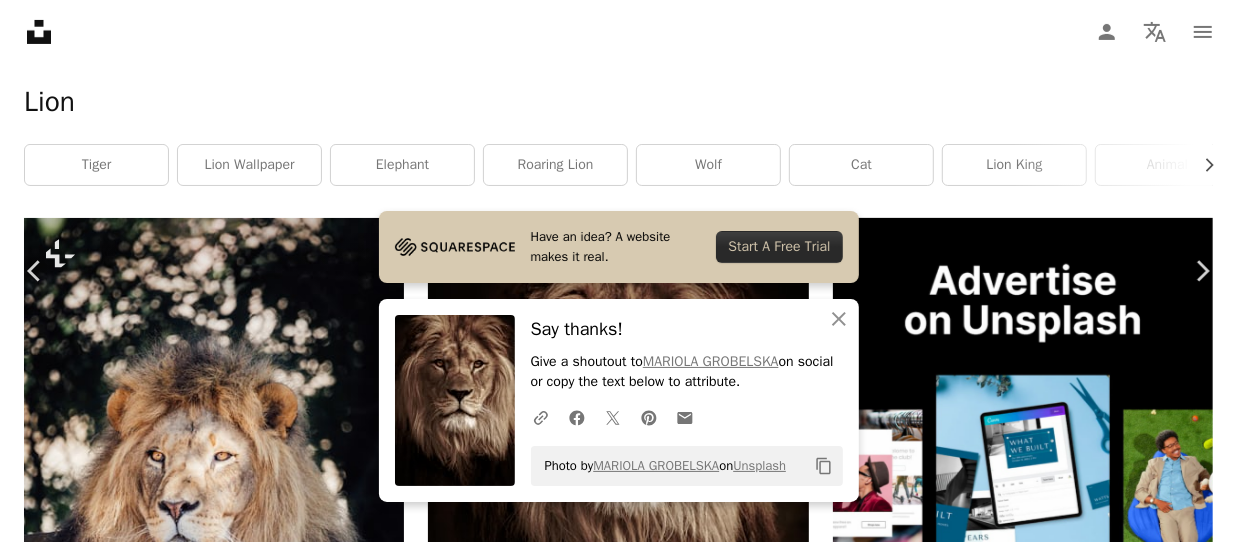 click on "An X shape" at bounding box center [20, 20] 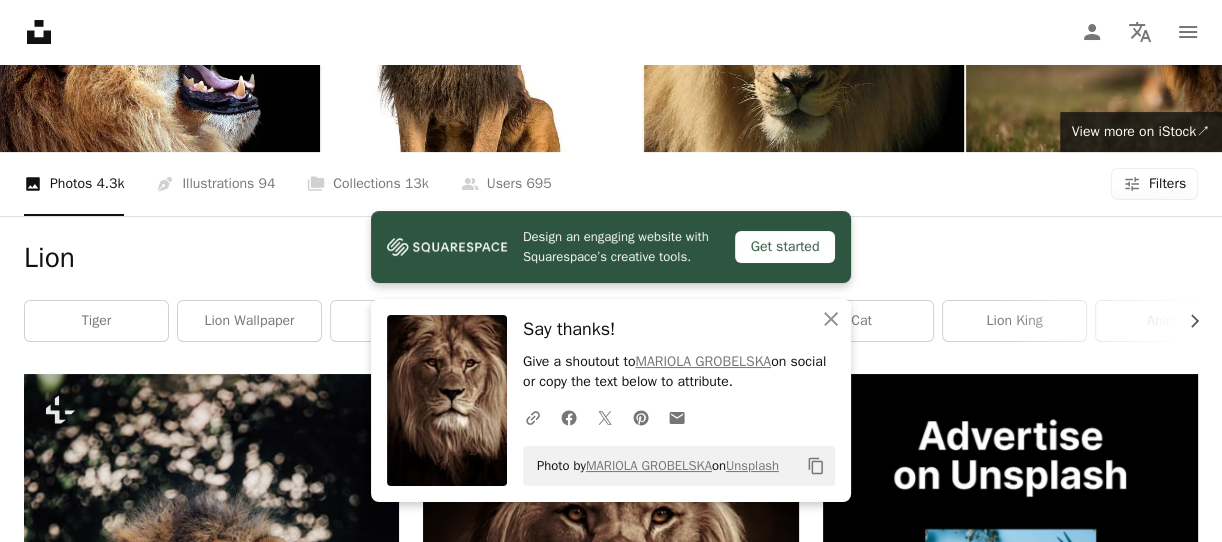scroll, scrollTop: 0, scrollLeft: 0, axis: both 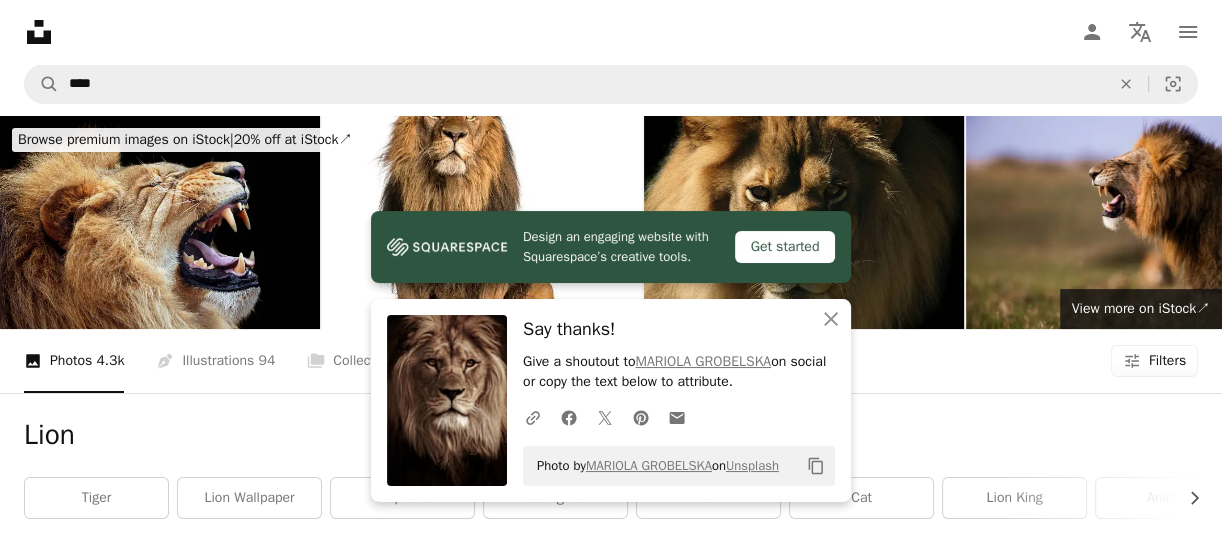 drag, startPoint x: 47, startPoint y: 264, endPoint x: 2, endPoint y: 264, distance: 45 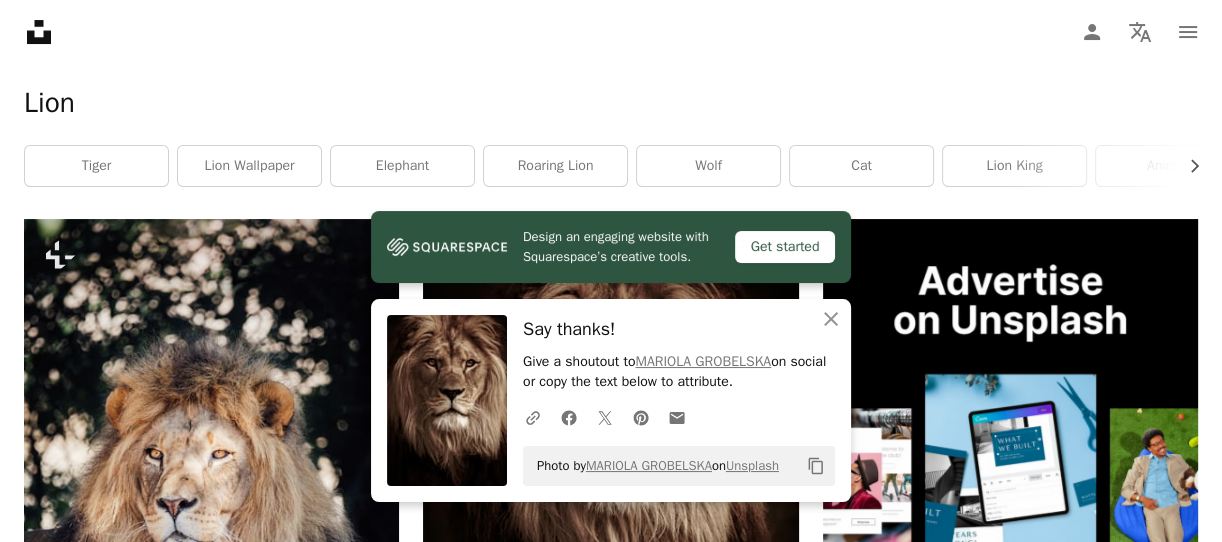 scroll, scrollTop: 333, scrollLeft: 0, axis: vertical 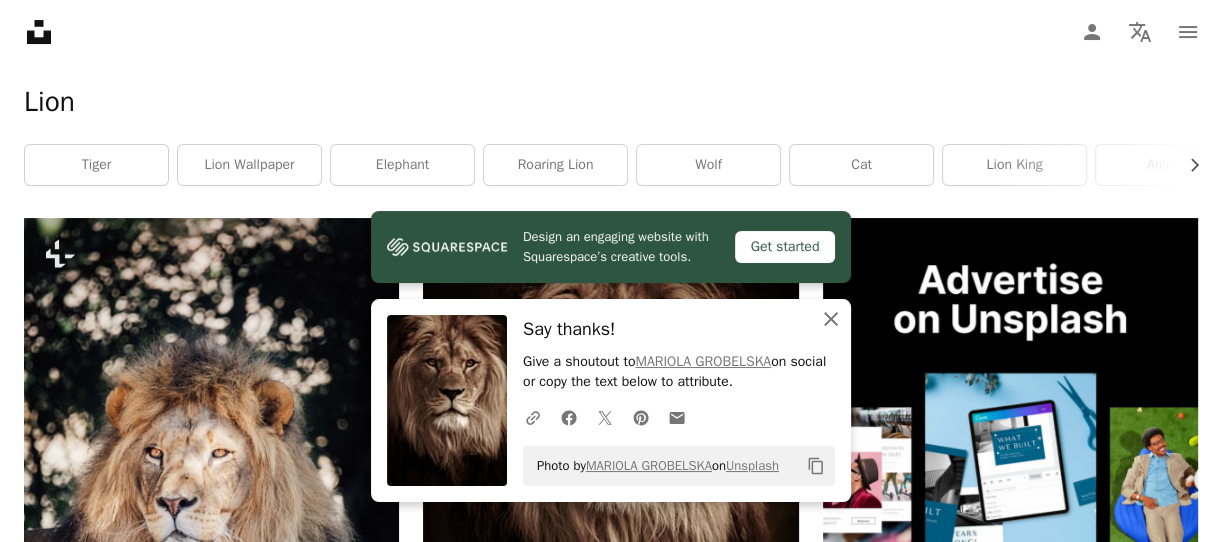 click on "An X shape" 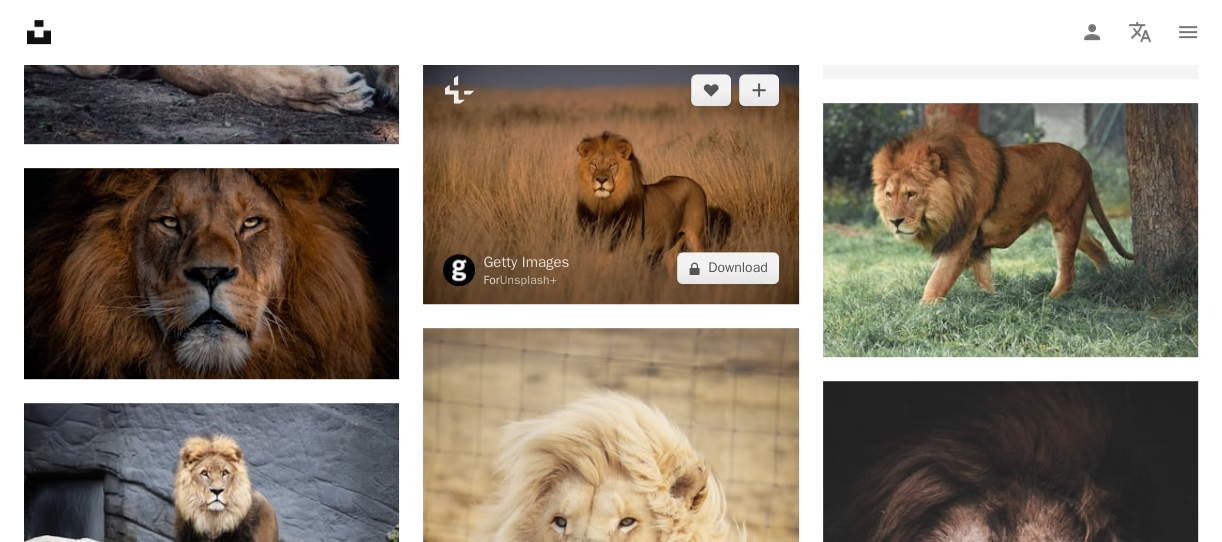 scroll, scrollTop: 1000, scrollLeft: 0, axis: vertical 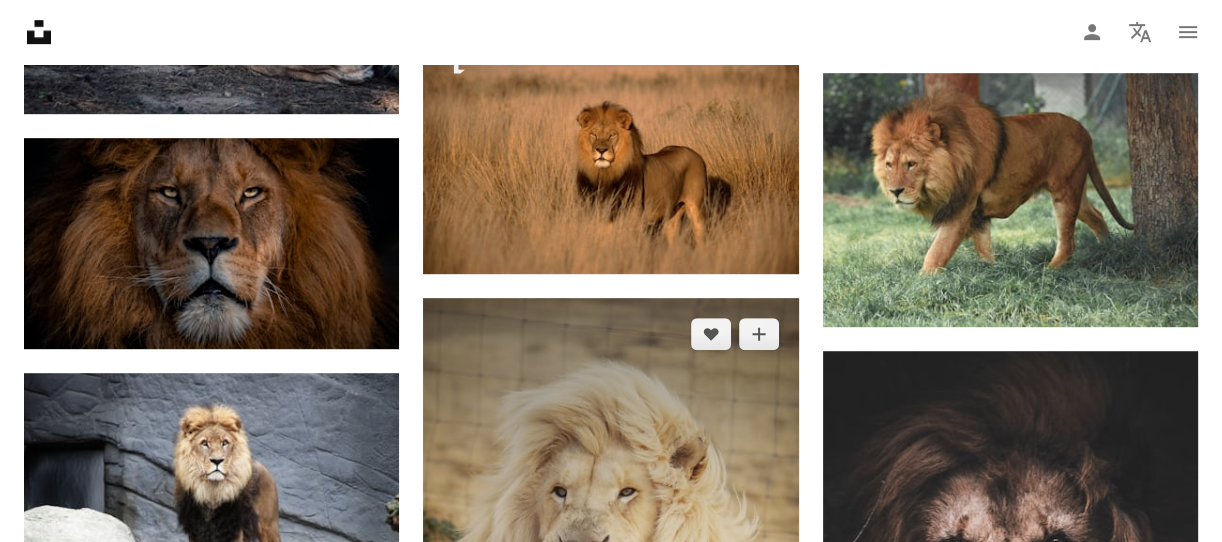 click at bounding box center (610, 579) 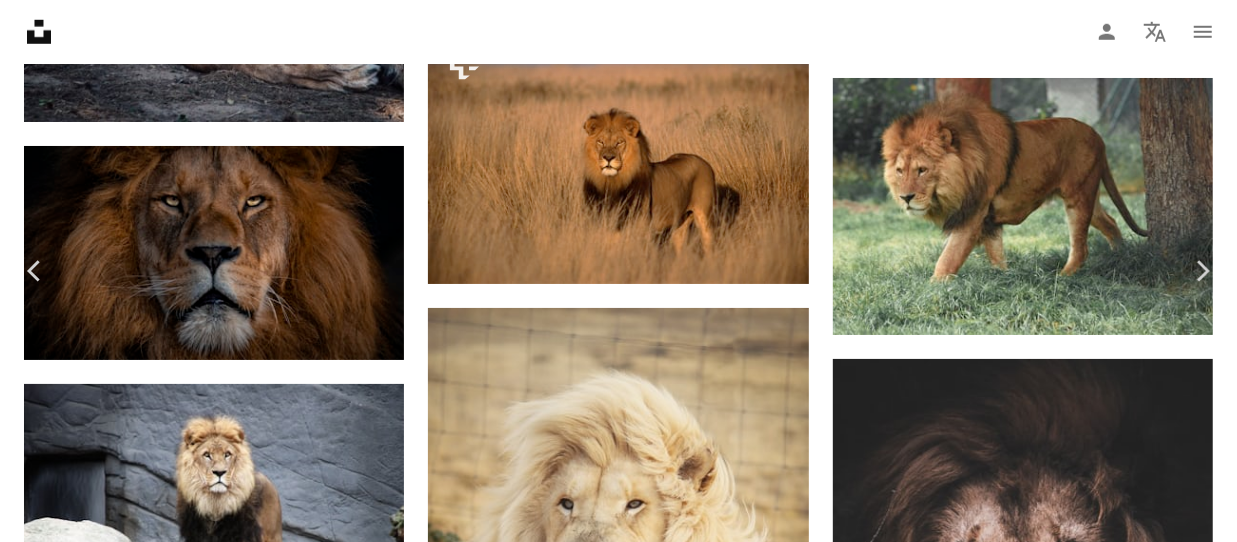 click on "Download free" at bounding box center (1038, 4131) 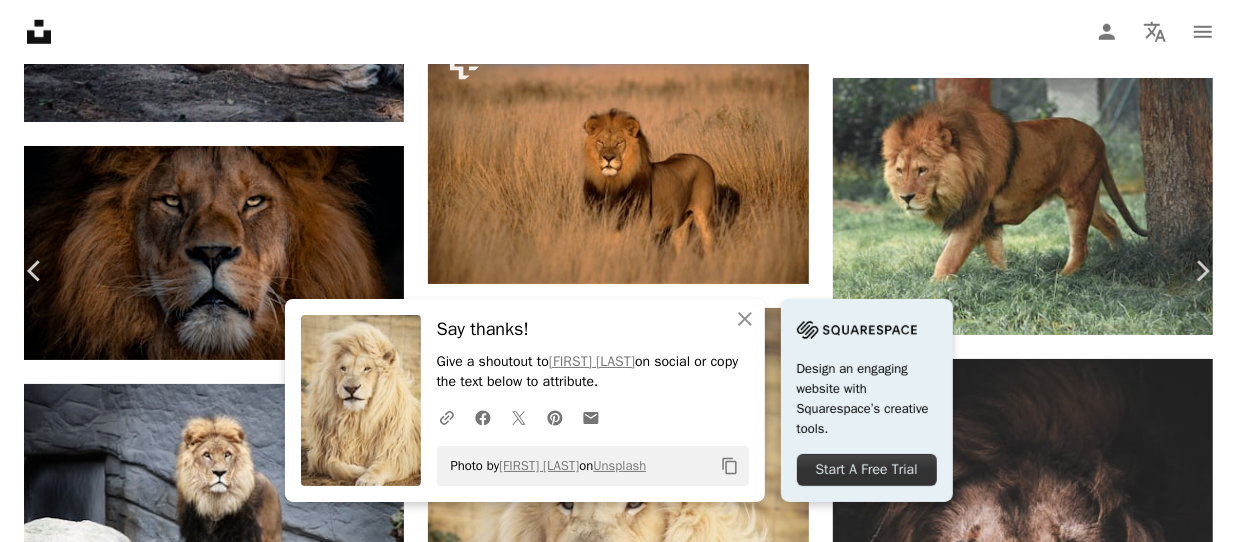 click on "An X shape" at bounding box center [20, 20] 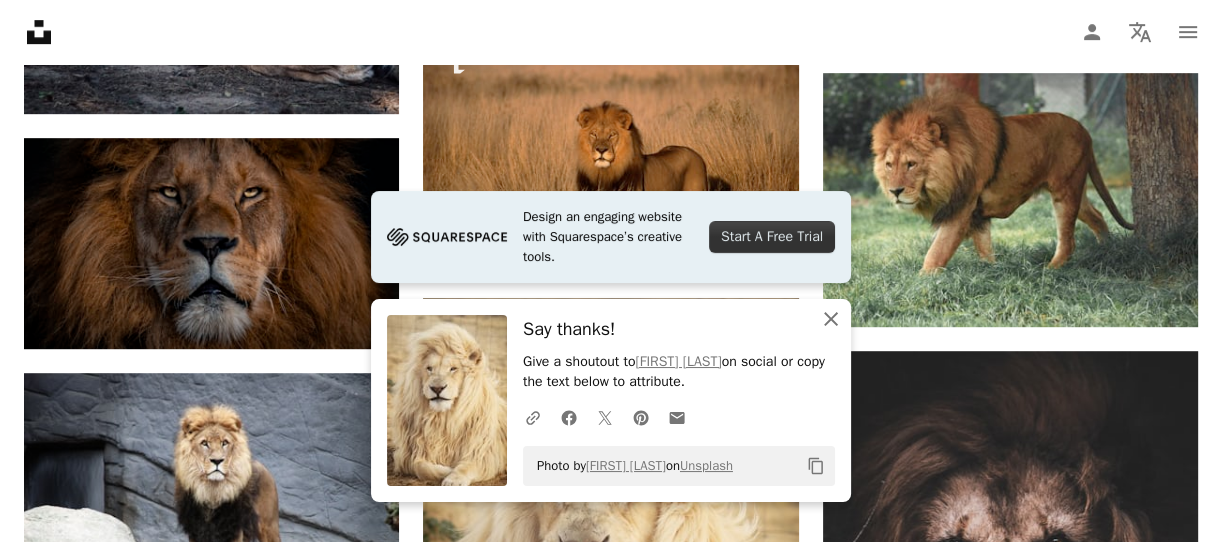 click on "An X shape" 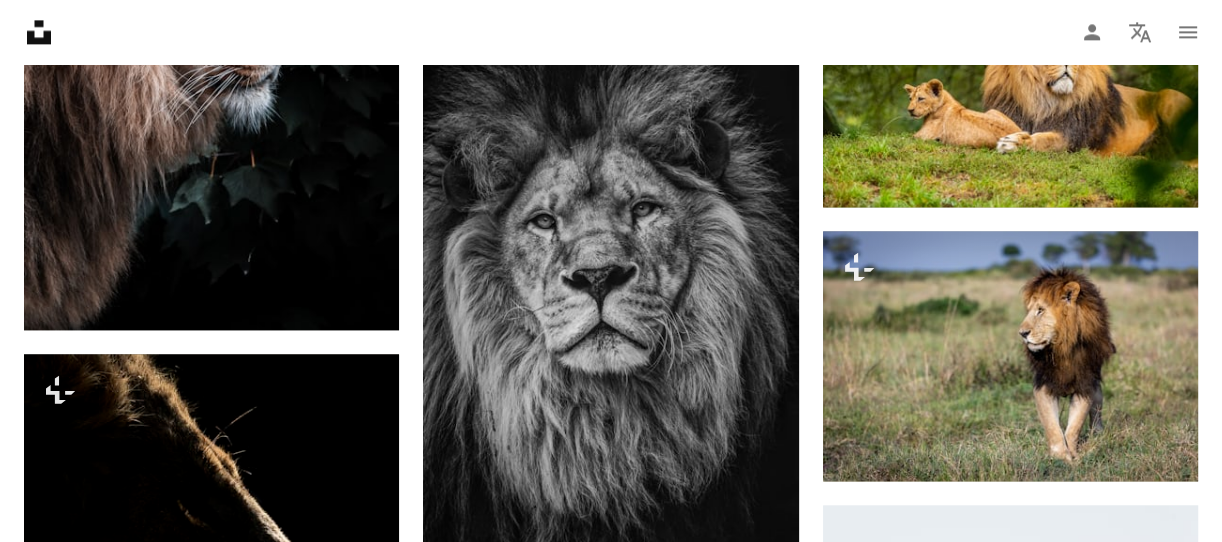scroll, scrollTop: 2333, scrollLeft: 0, axis: vertical 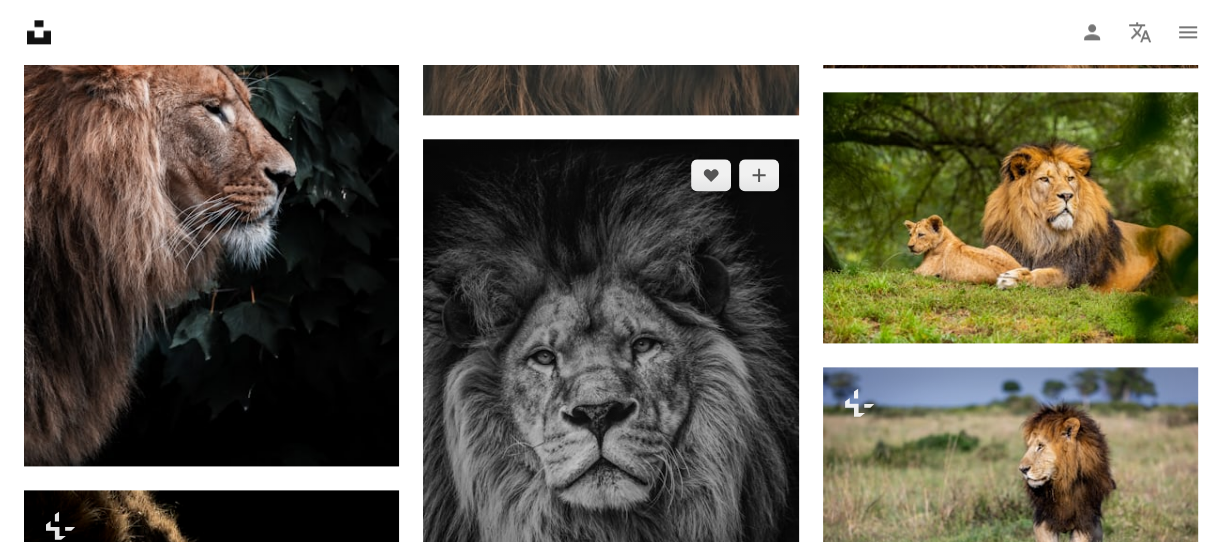 click at bounding box center (610, 414) 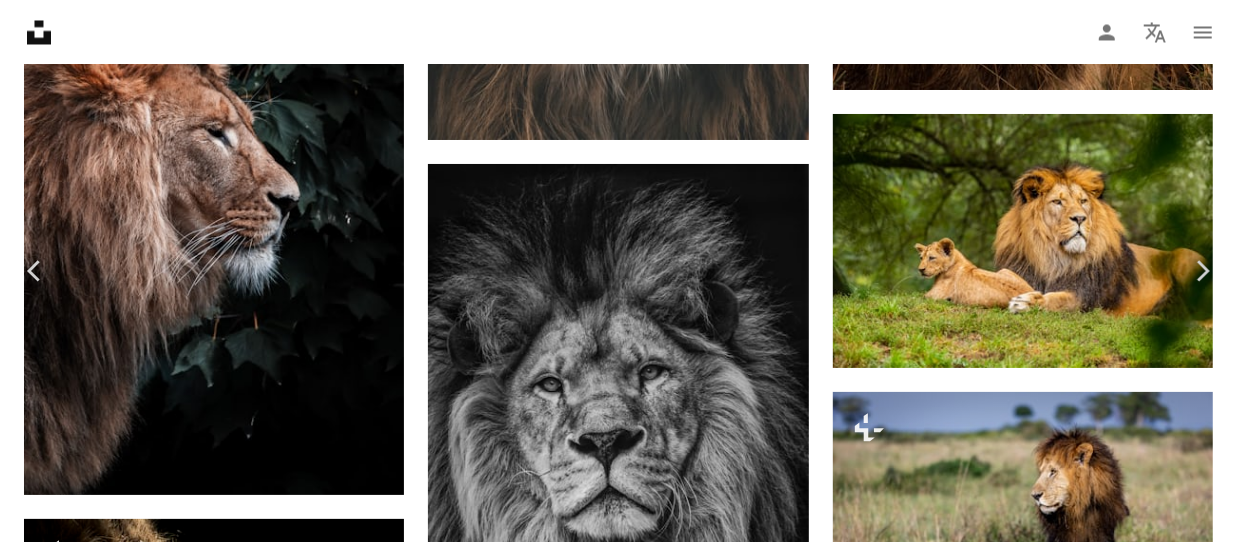 click on "Download free" at bounding box center [1038, 5546] 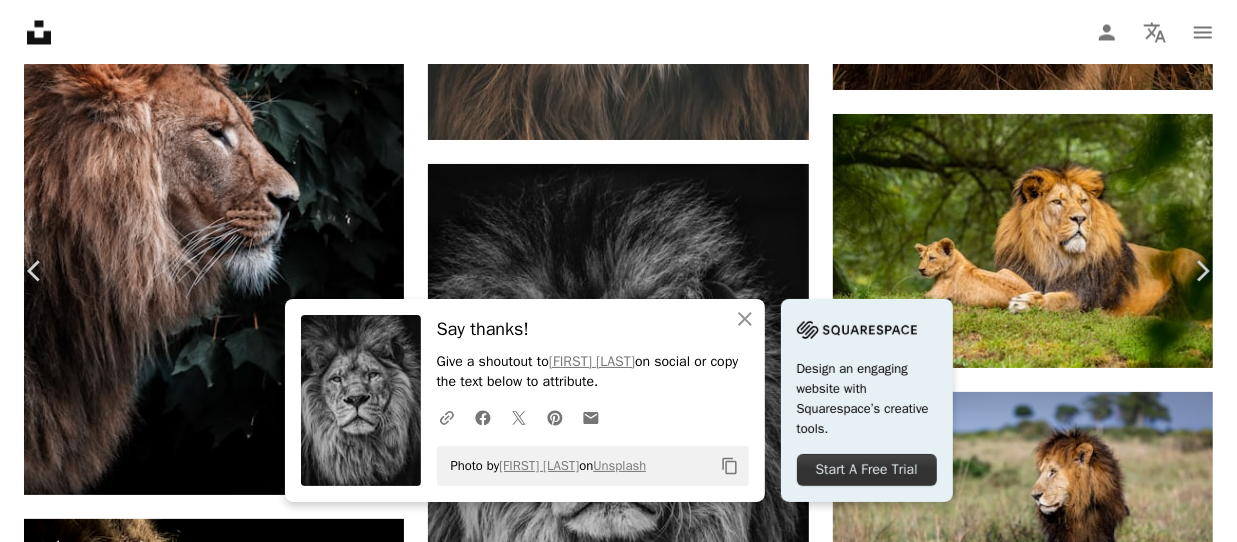 click on "An X shape" at bounding box center (20, 20) 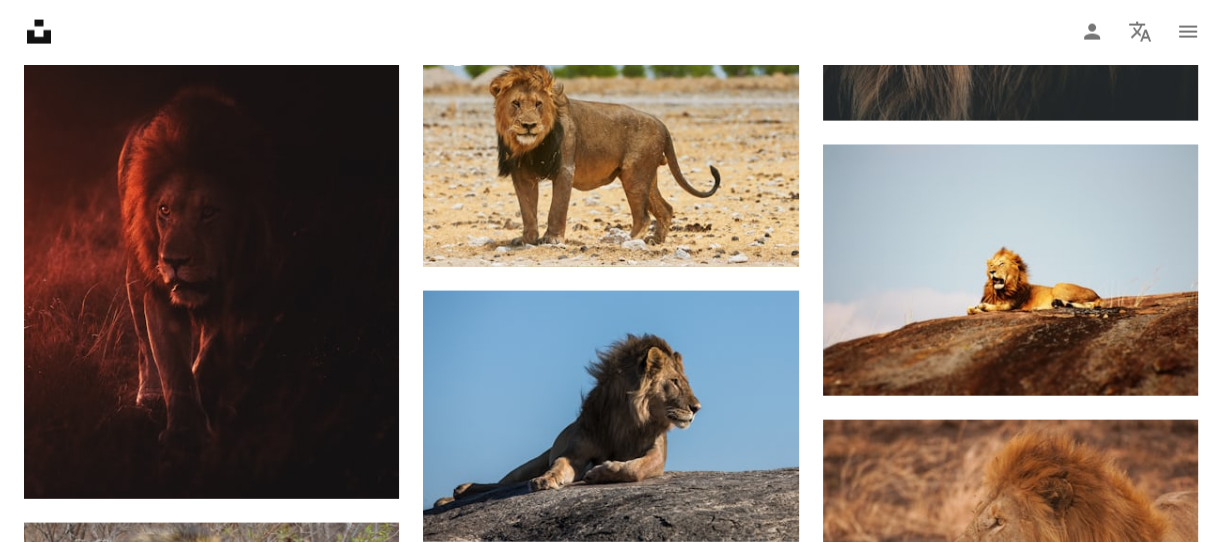 scroll, scrollTop: 4000, scrollLeft: 0, axis: vertical 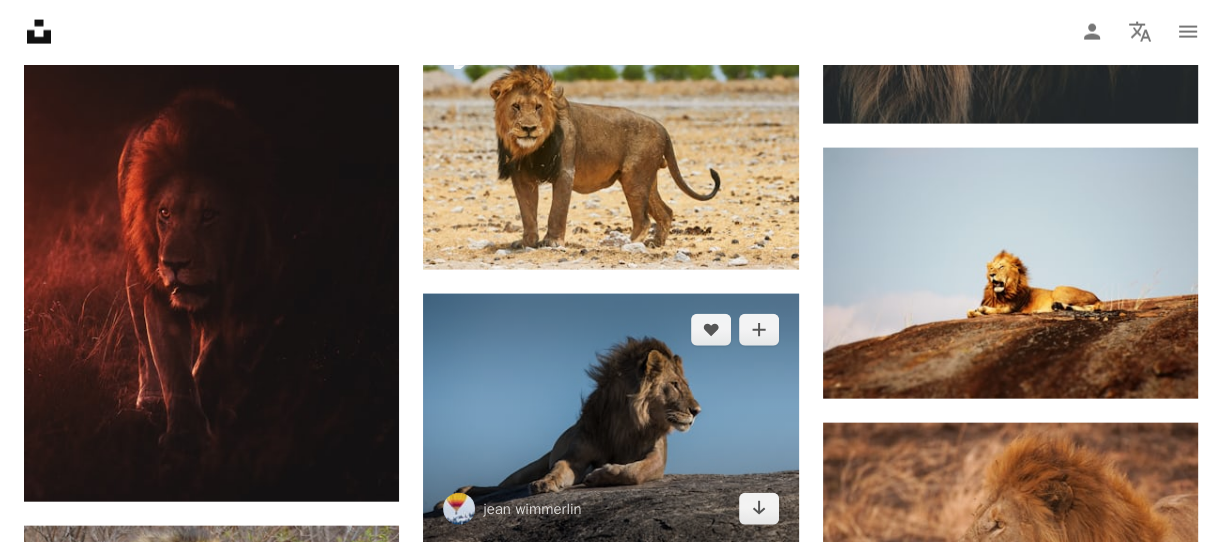 click at bounding box center (610, 419) 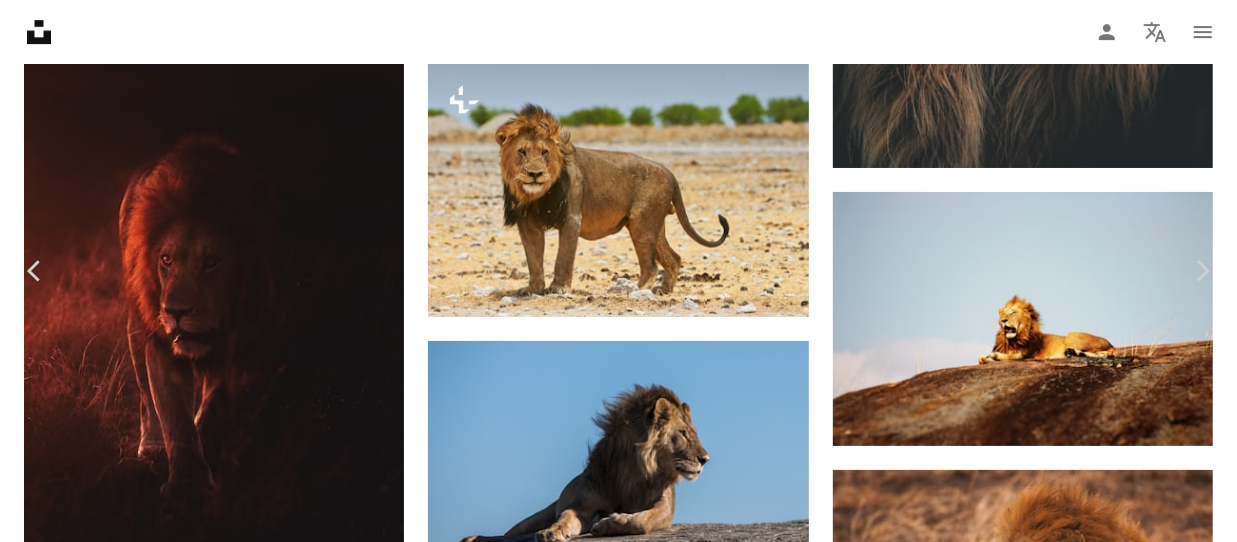 click on "Download free" at bounding box center [1038, 3879] 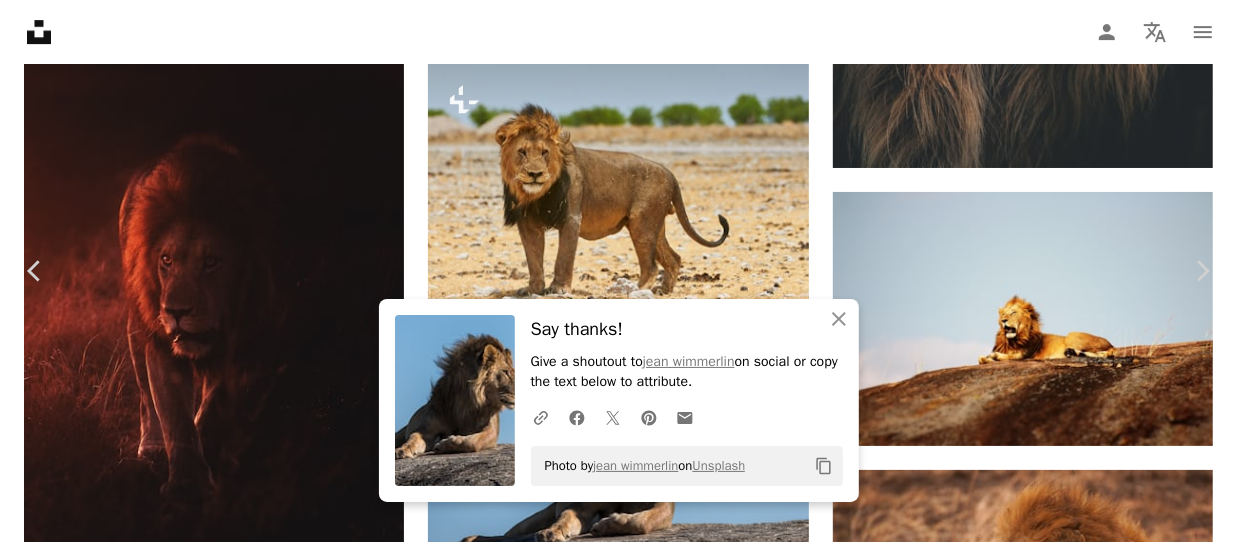 click on "An X shape" at bounding box center (20, 20) 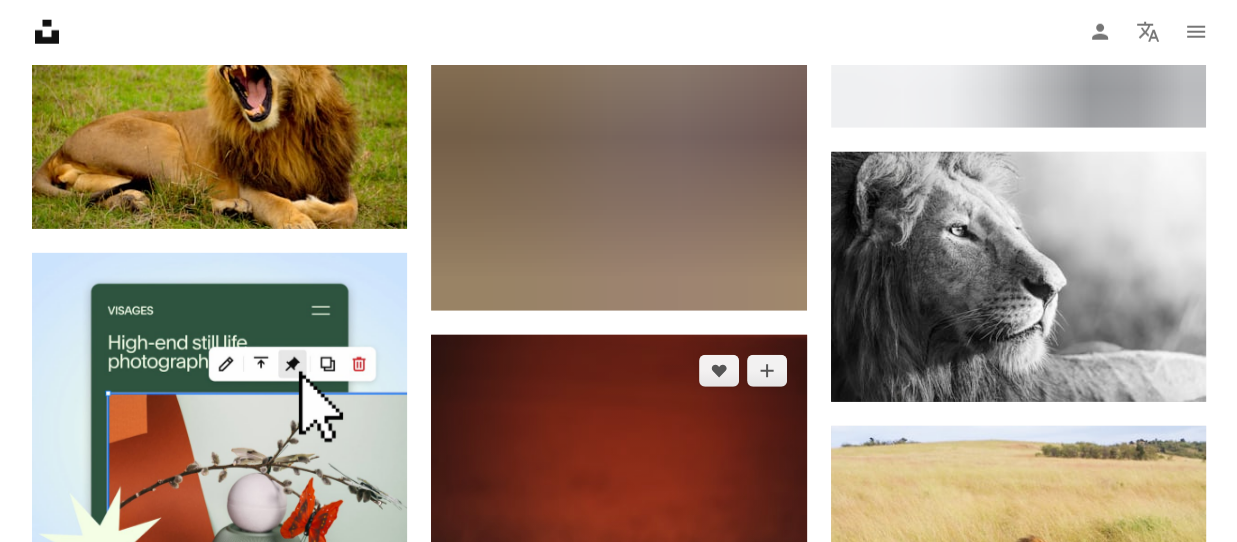 scroll, scrollTop: 4666, scrollLeft: 0, axis: vertical 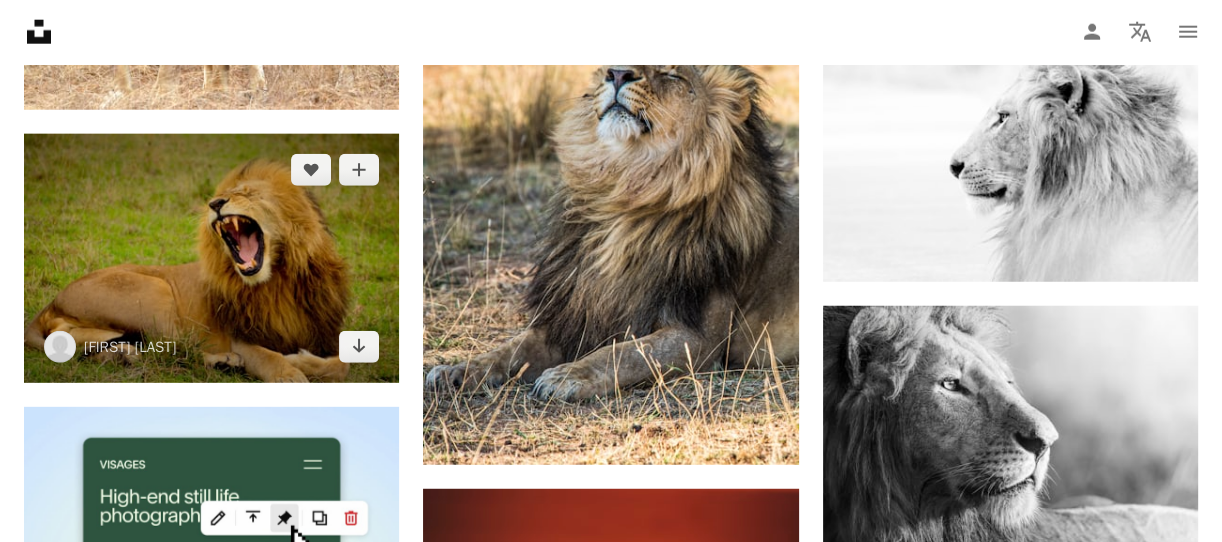 click at bounding box center (211, 258) 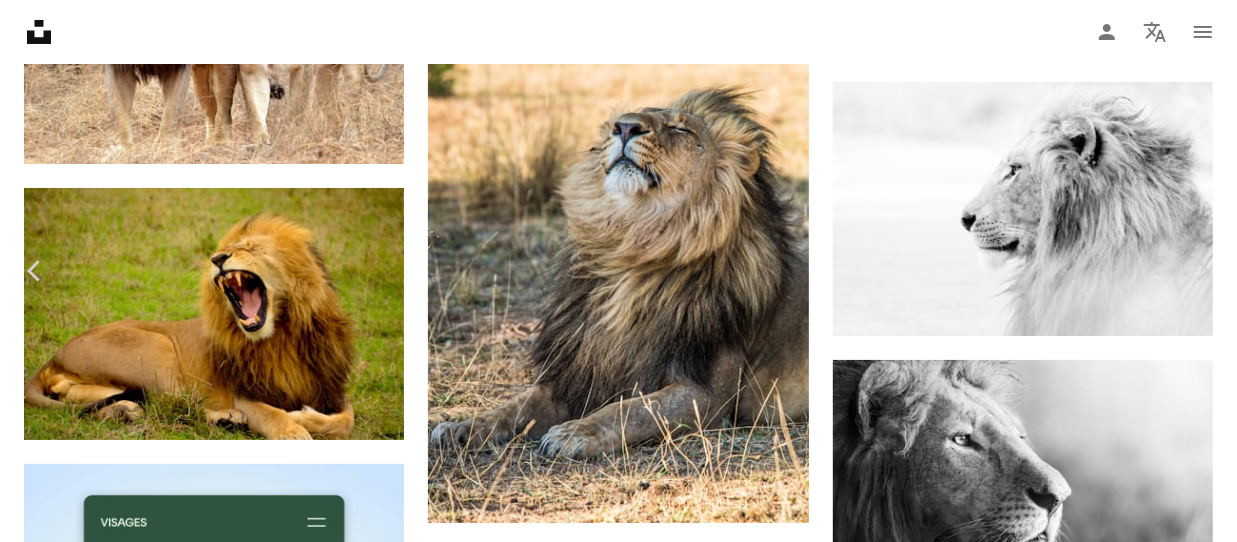 click on "Download free" at bounding box center [1038, 3214] 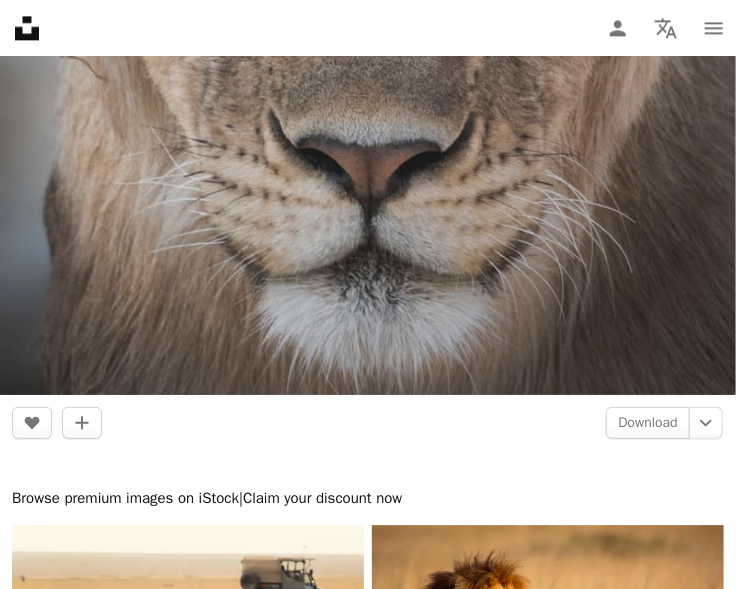 scroll, scrollTop: 37713, scrollLeft: 0, axis: vertical 